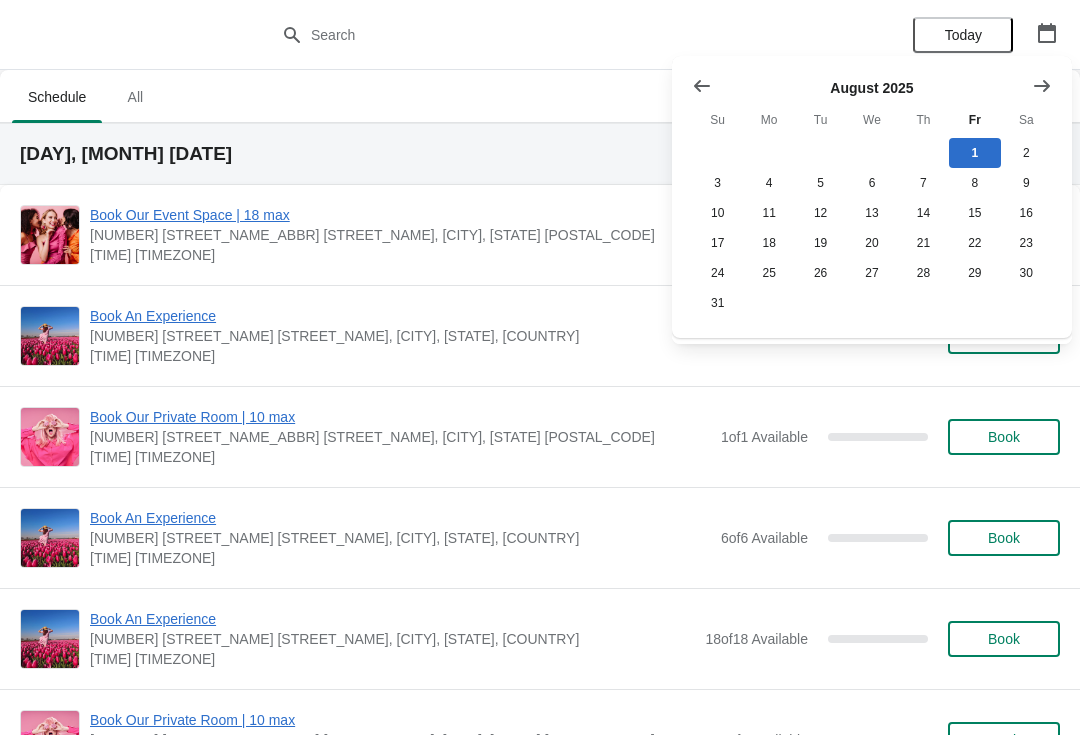 scroll, scrollTop: 0, scrollLeft: 0, axis: both 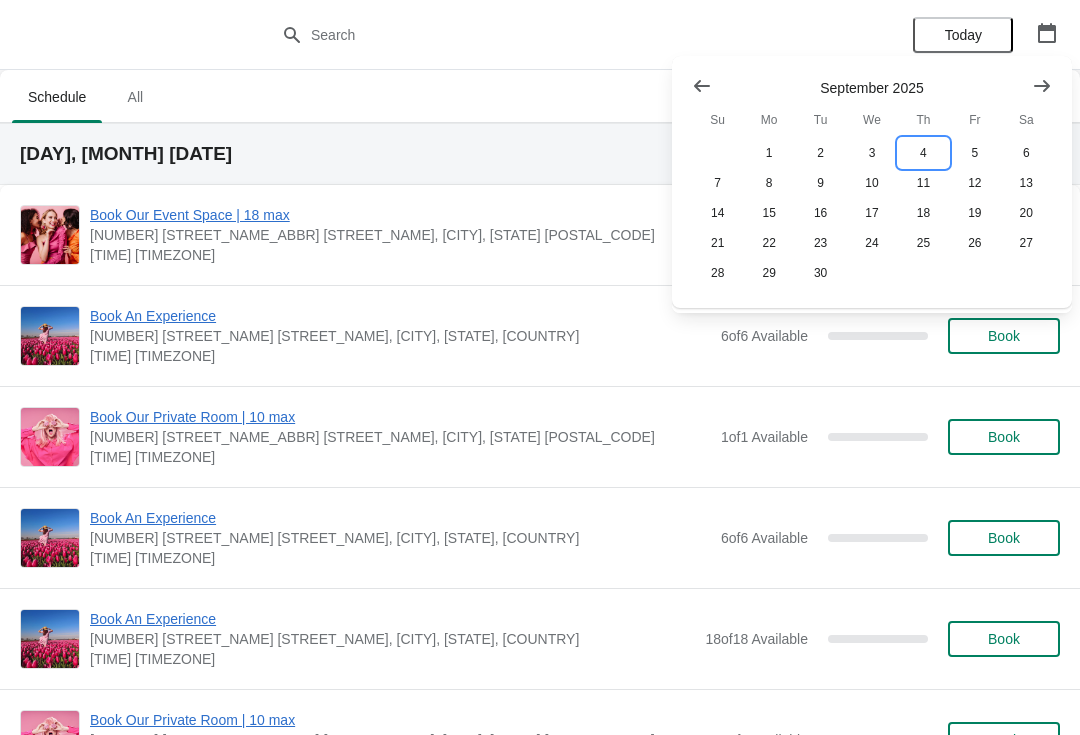 click on "4" at bounding box center (923, 153) 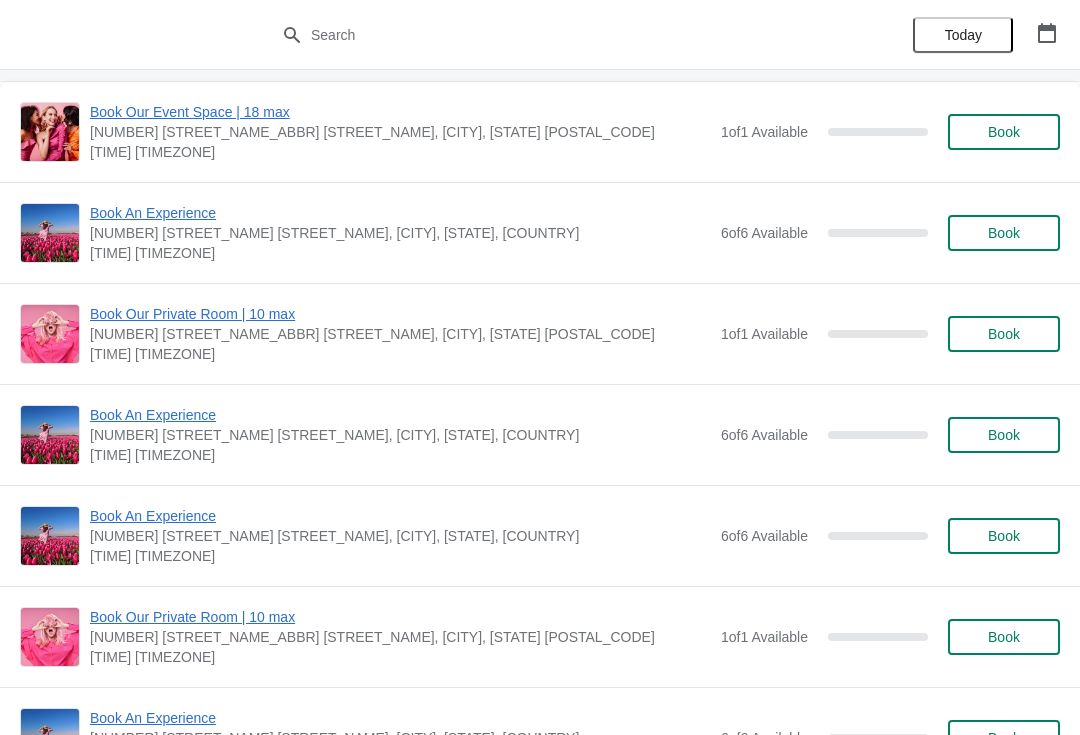 scroll, scrollTop: 101, scrollLeft: 0, axis: vertical 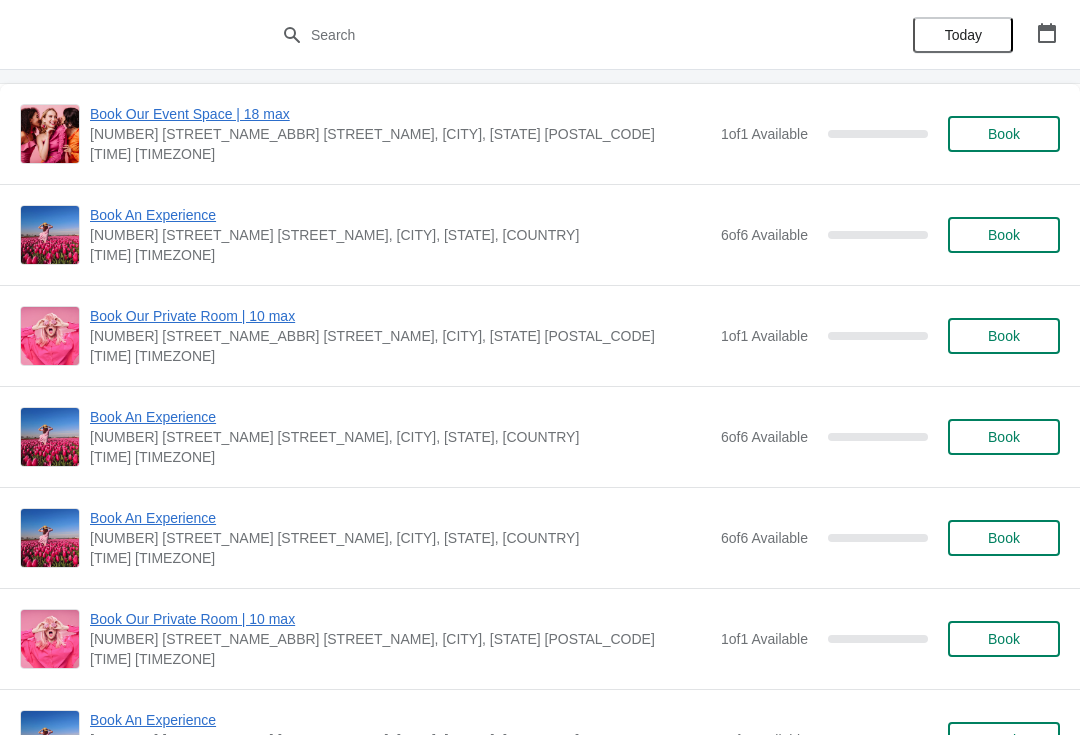 click 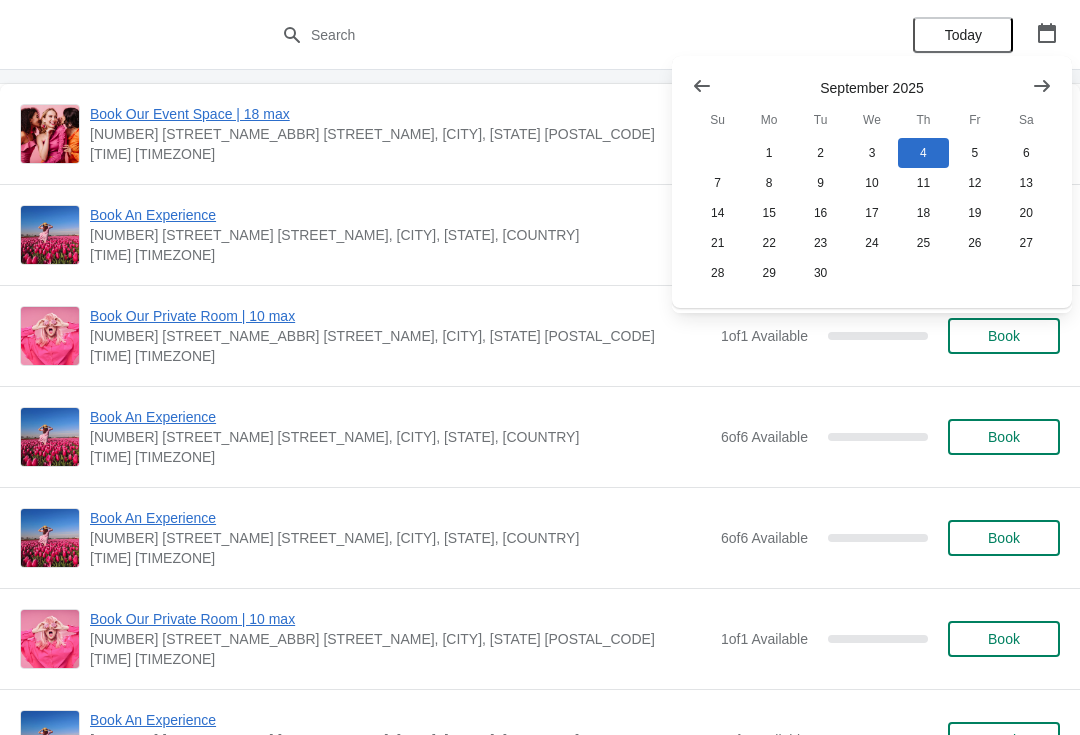 click 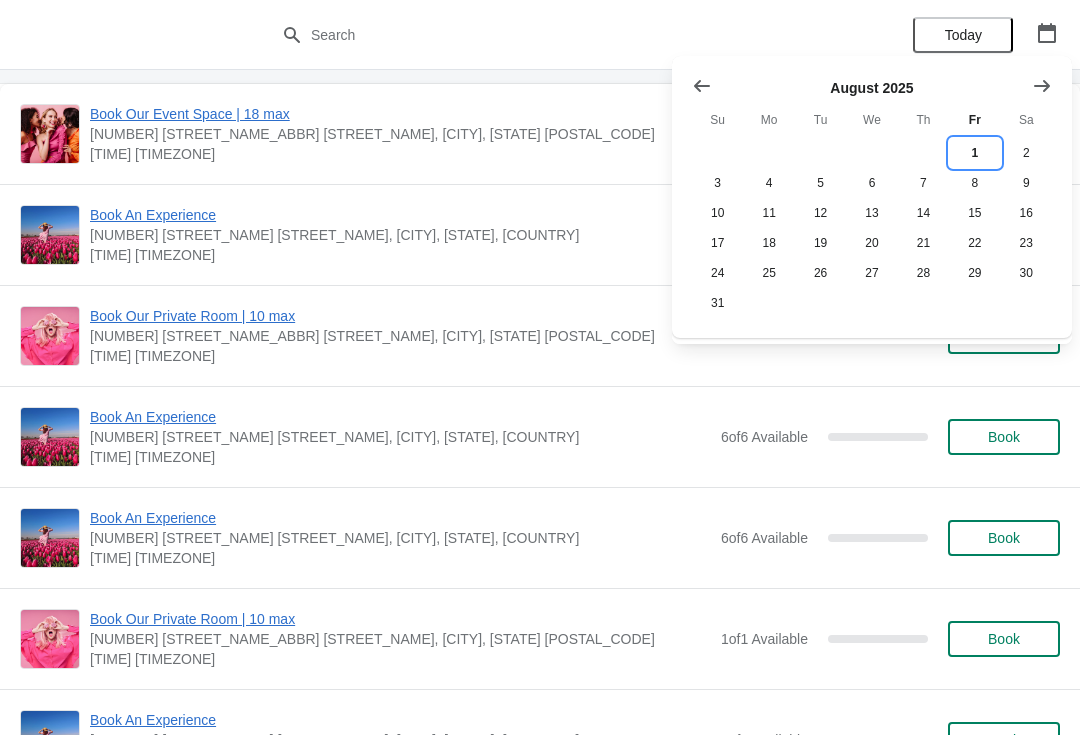 click on "1" at bounding box center (974, 153) 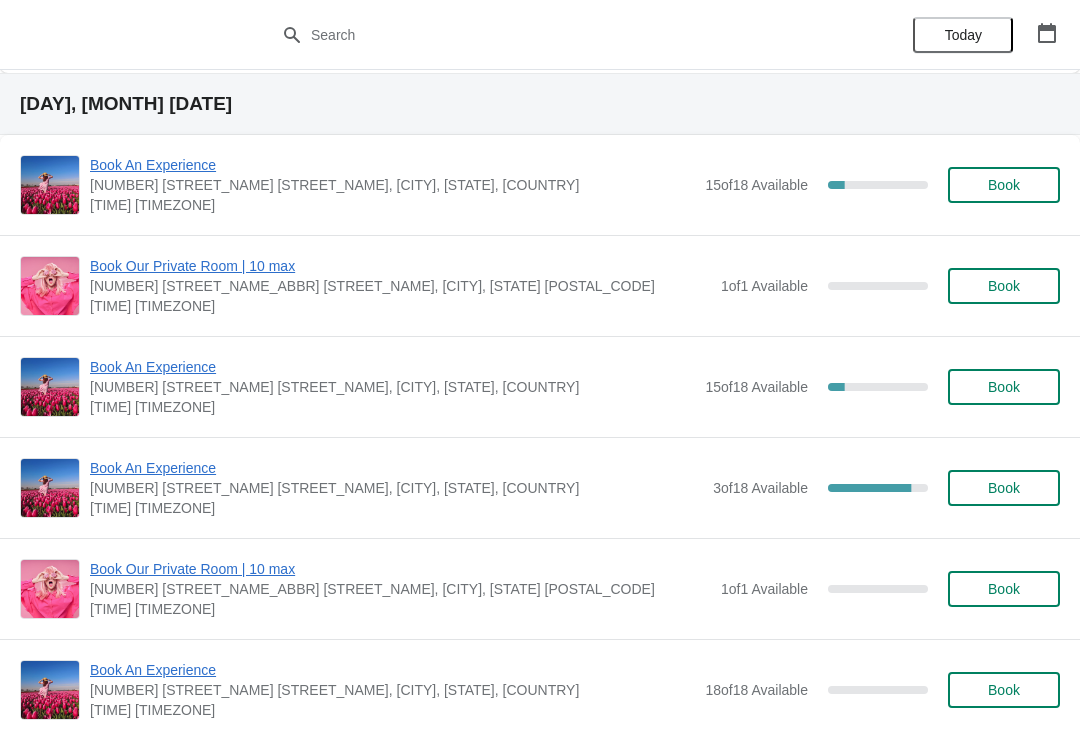 scroll, scrollTop: 918, scrollLeft: 0, axis: vertical 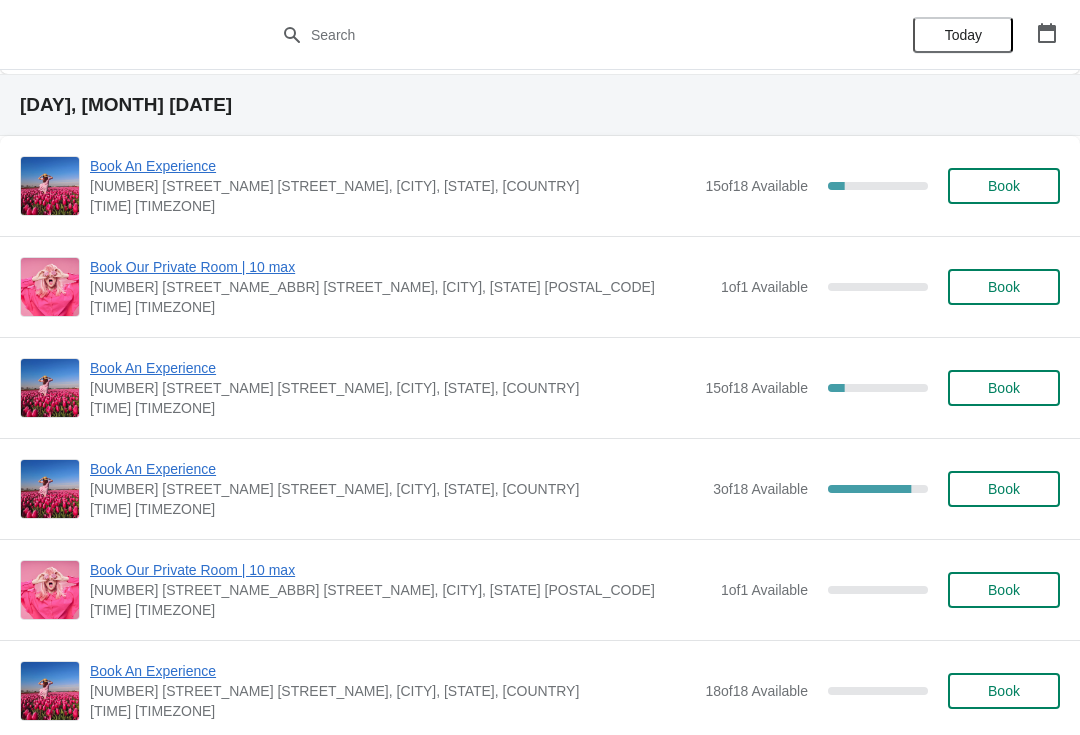 click on "Book An Experience" at bounding box center [392, 166] 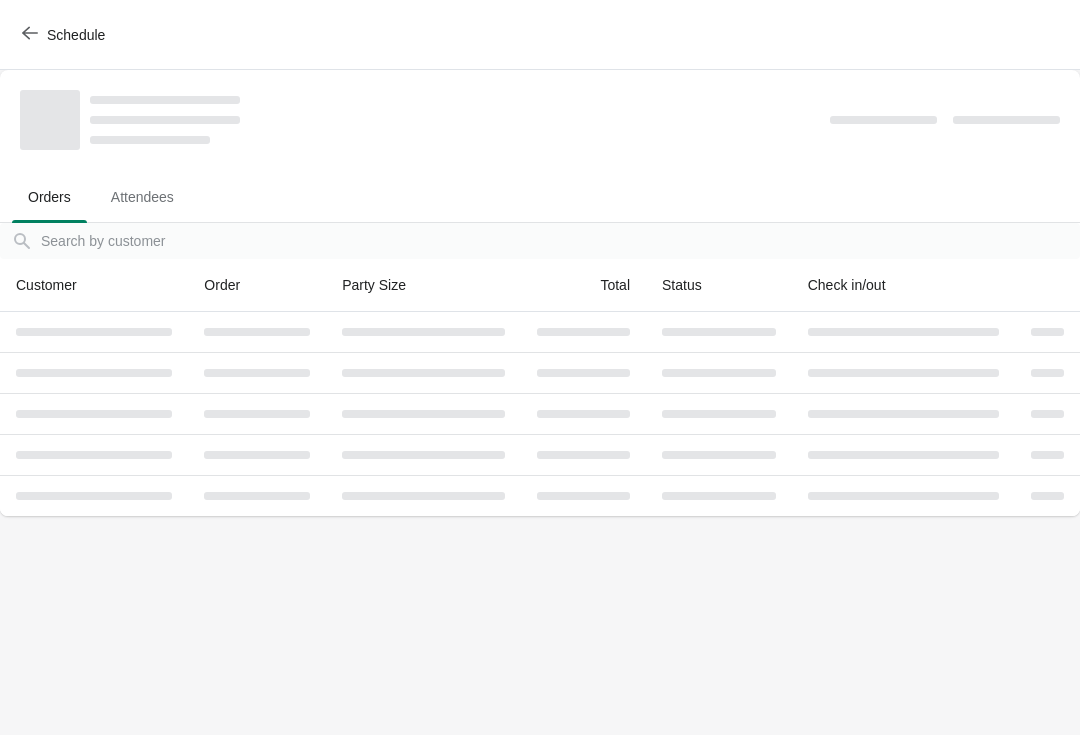 scroll, scrollTop: 0, scrollLeft: 0, axis: both 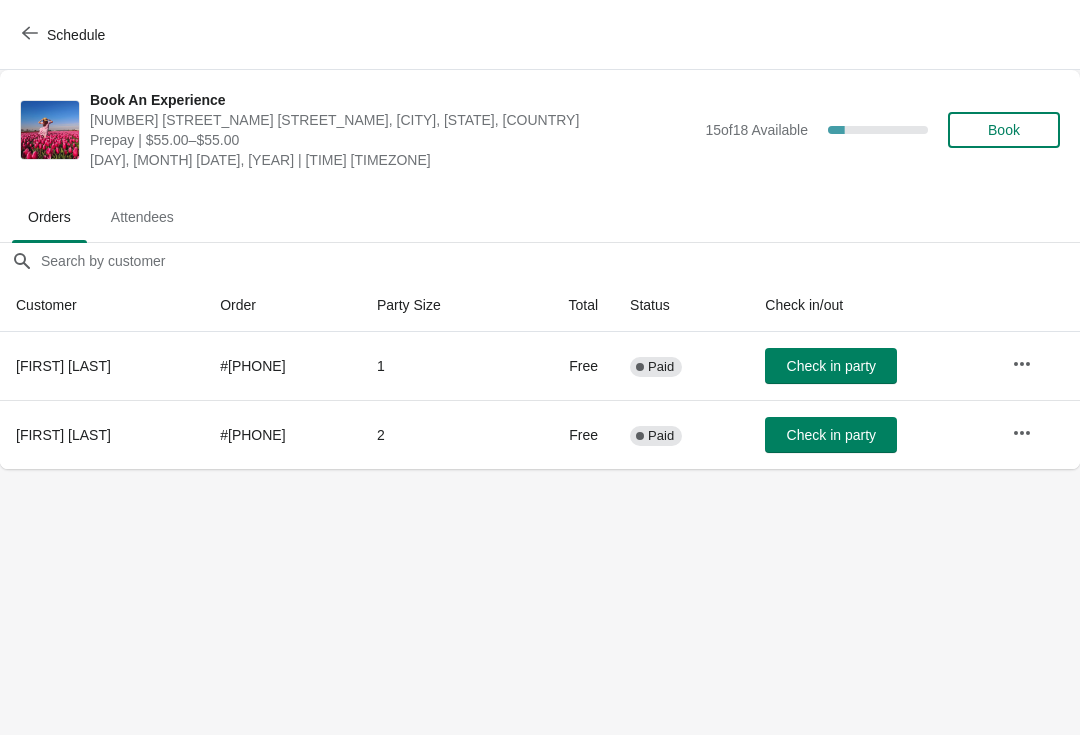 click 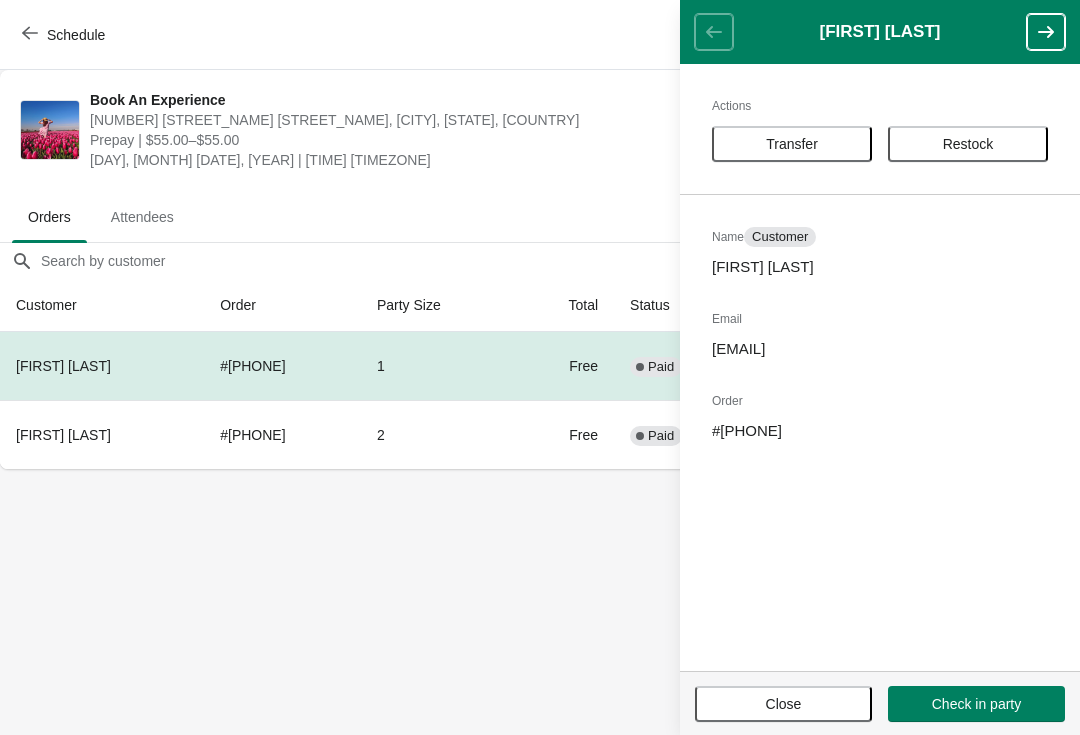 click on "Transfer" at bounding box center (792, 144) 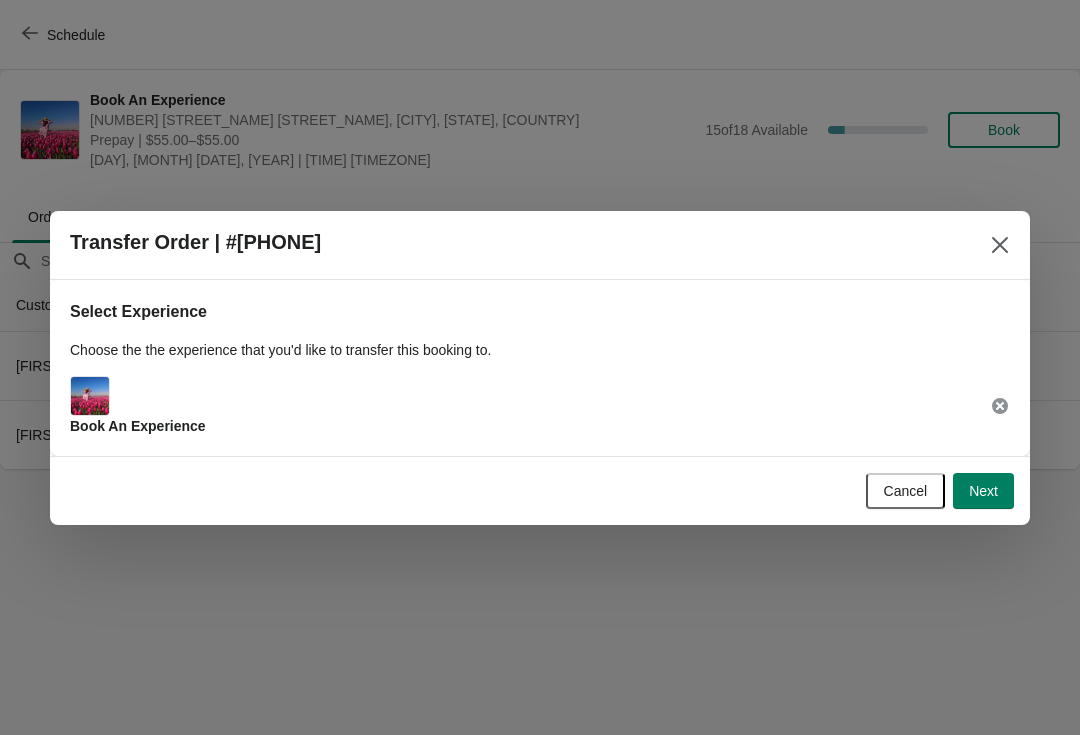 click on "Next" at bounding box center (983, 491) 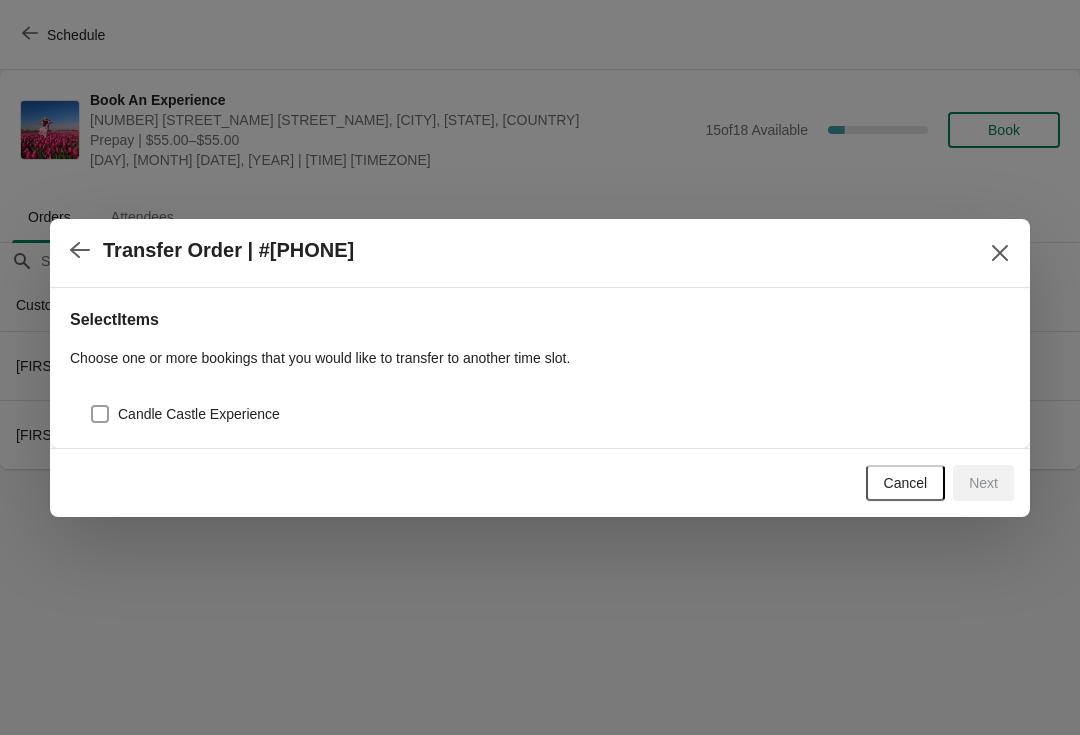 click on "Candle Castle Experience" at bounding box center (199, 414) 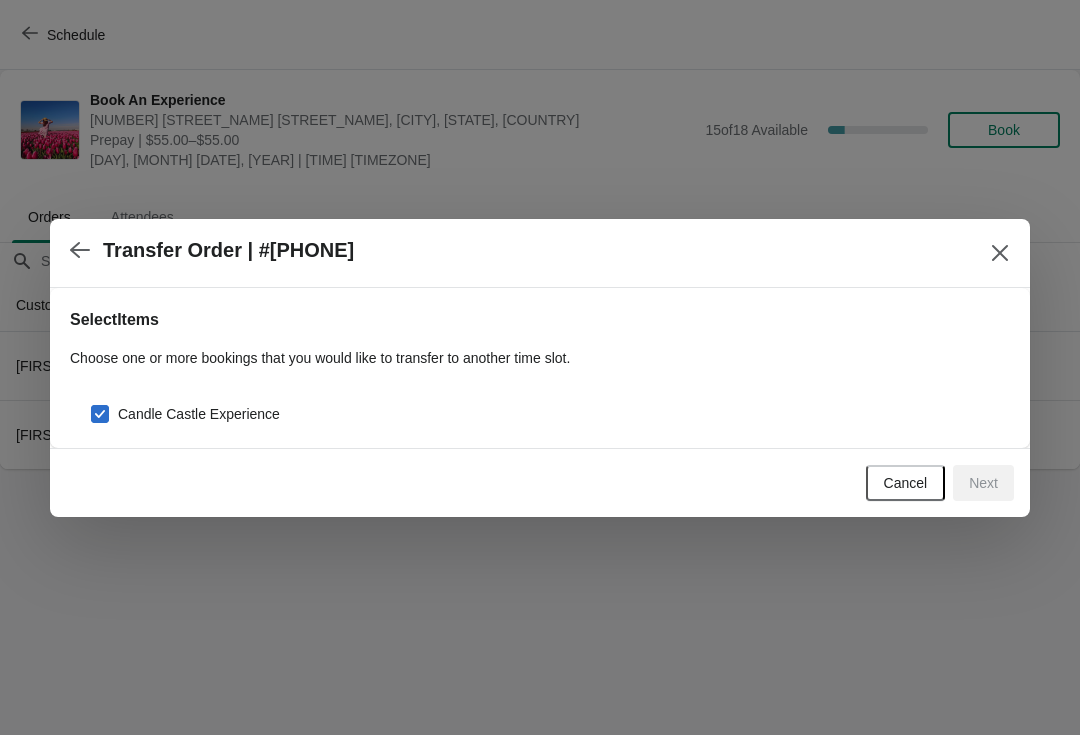 checkbox on "true" 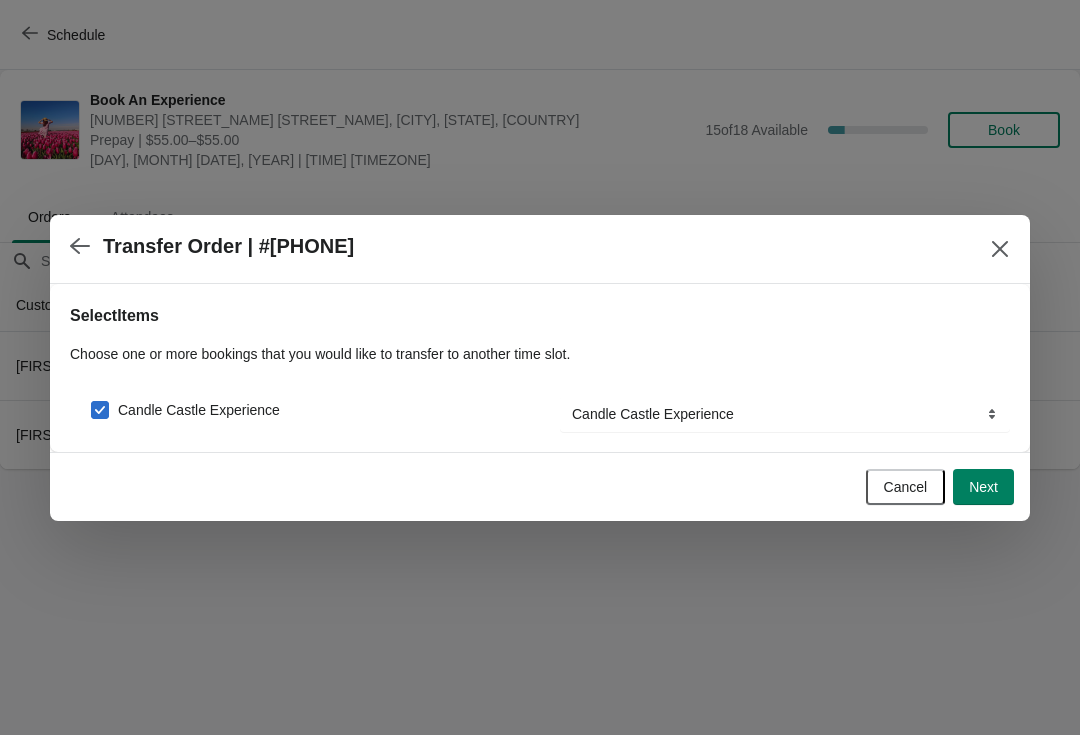 click on "Next" at bounding box center [983, 487] 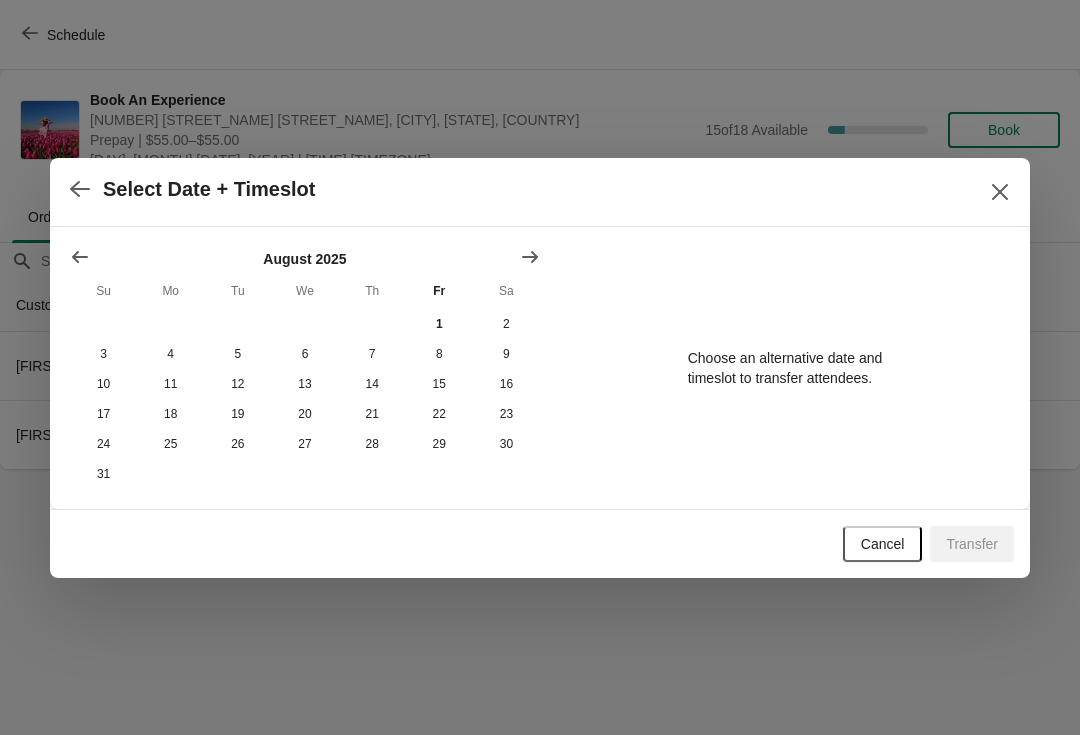 click 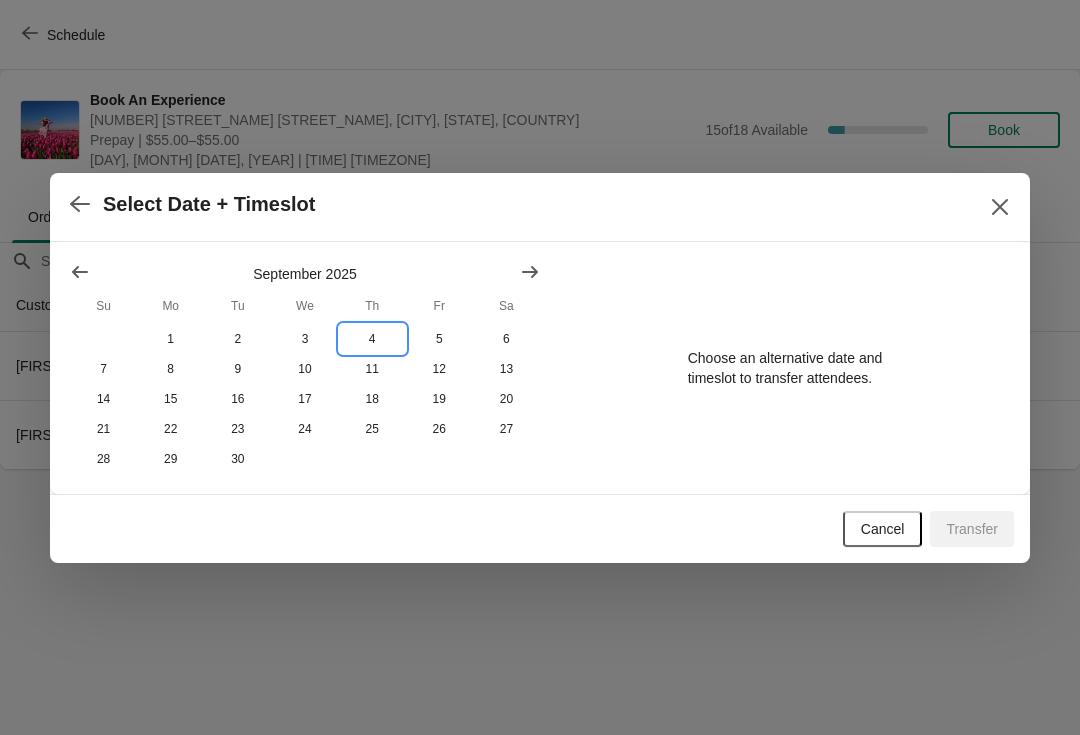 click on "4" at bounding box center (372, 339) 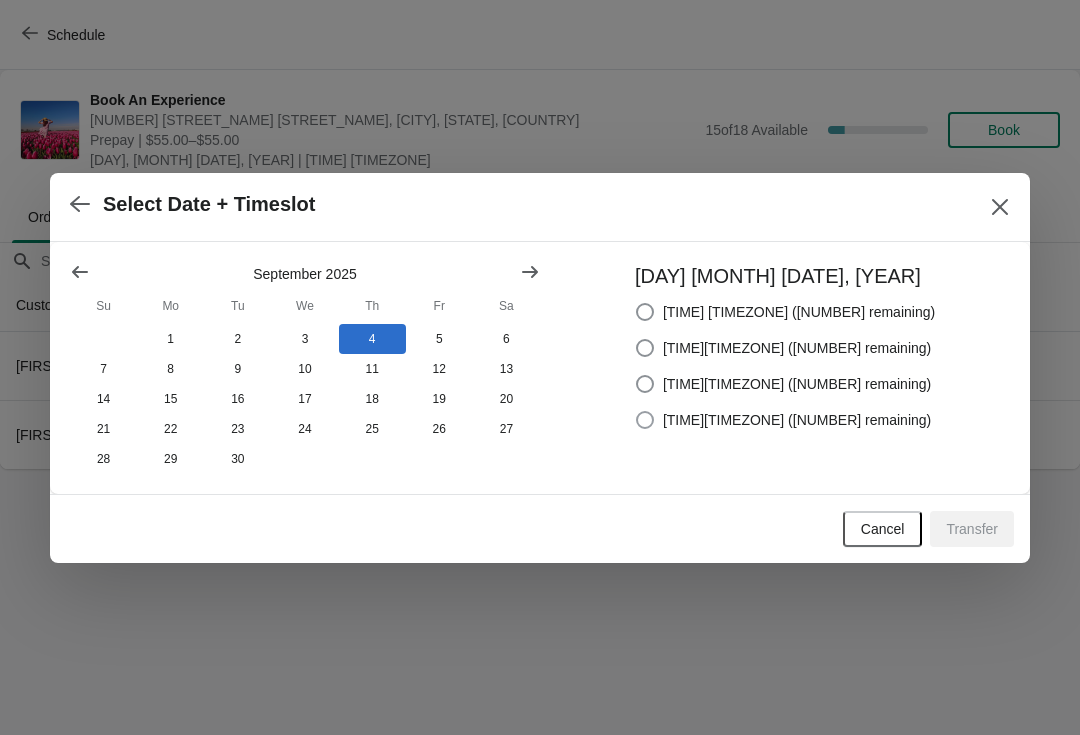 click at bounding box center [645, 420] 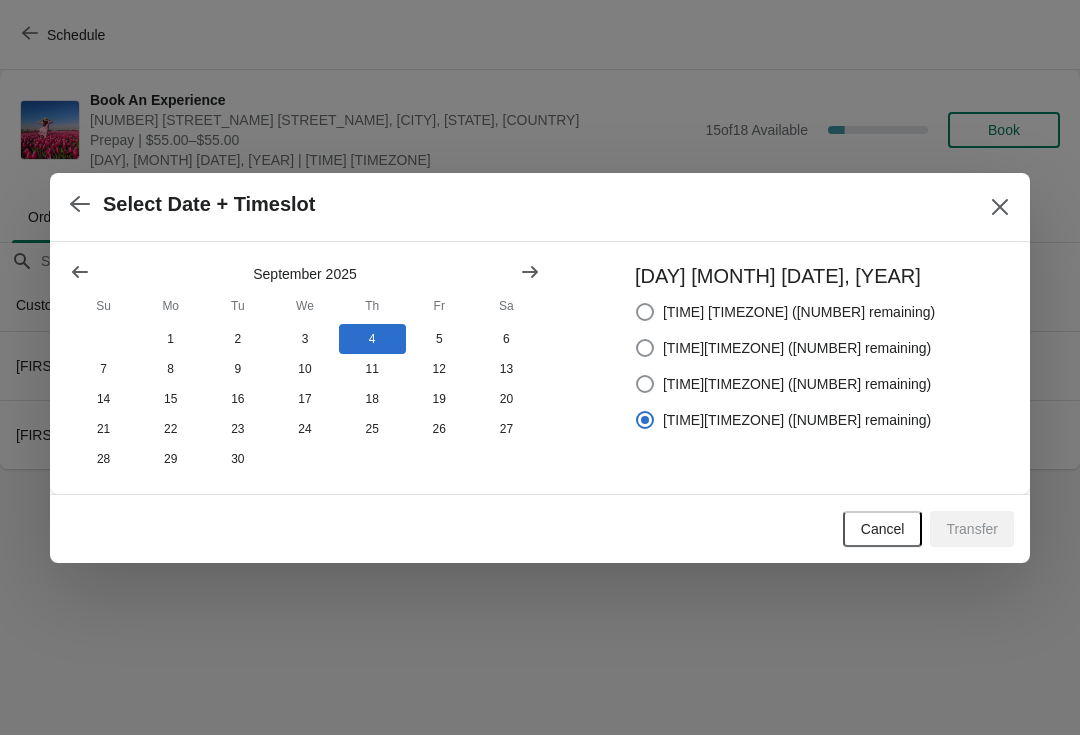 radio on "true" 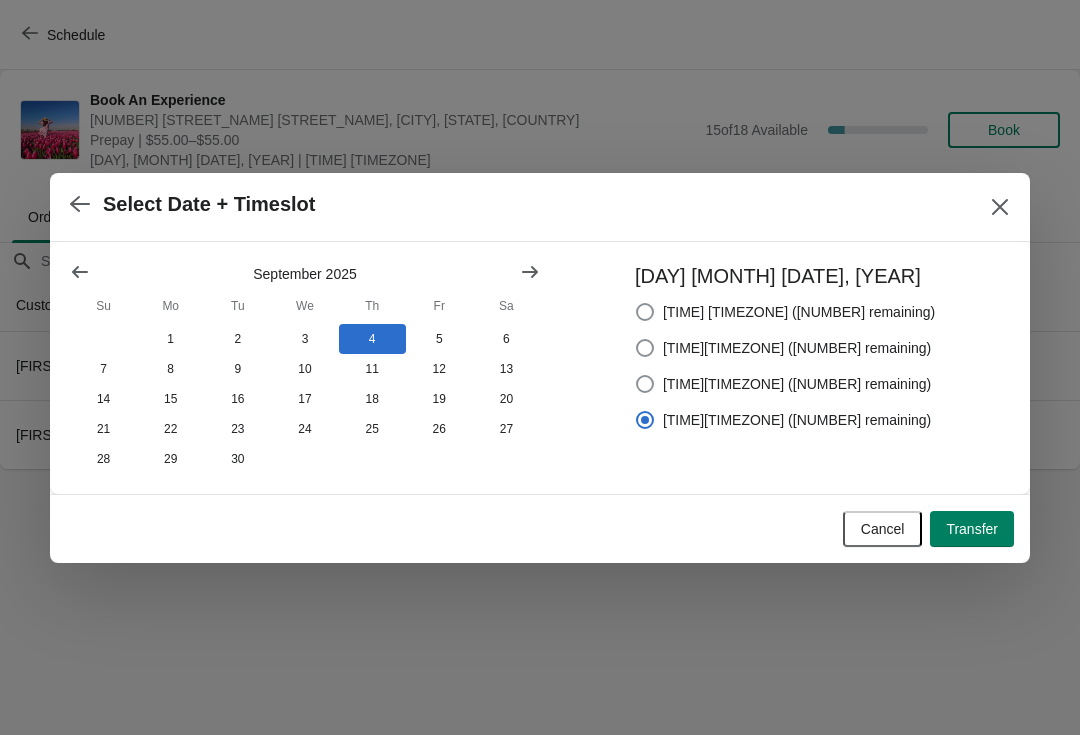 click on "Transfer" at bounding box center [972, 529] 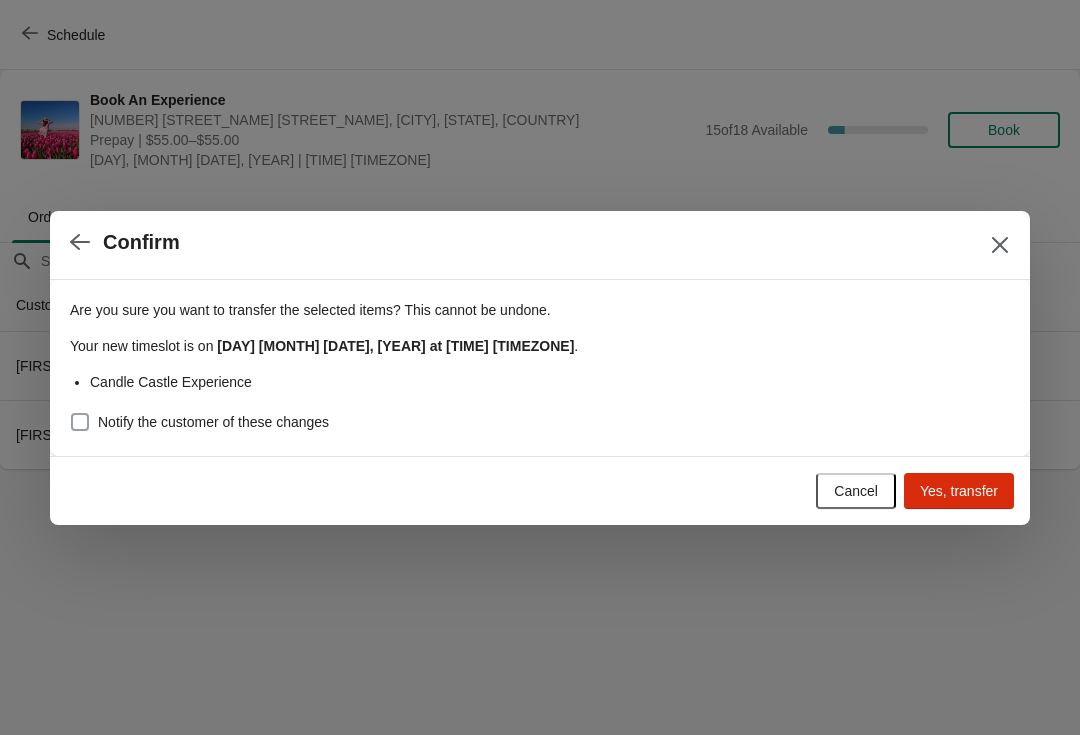 click on "Notify the customer of these changes" at bounding box center (213, 422) 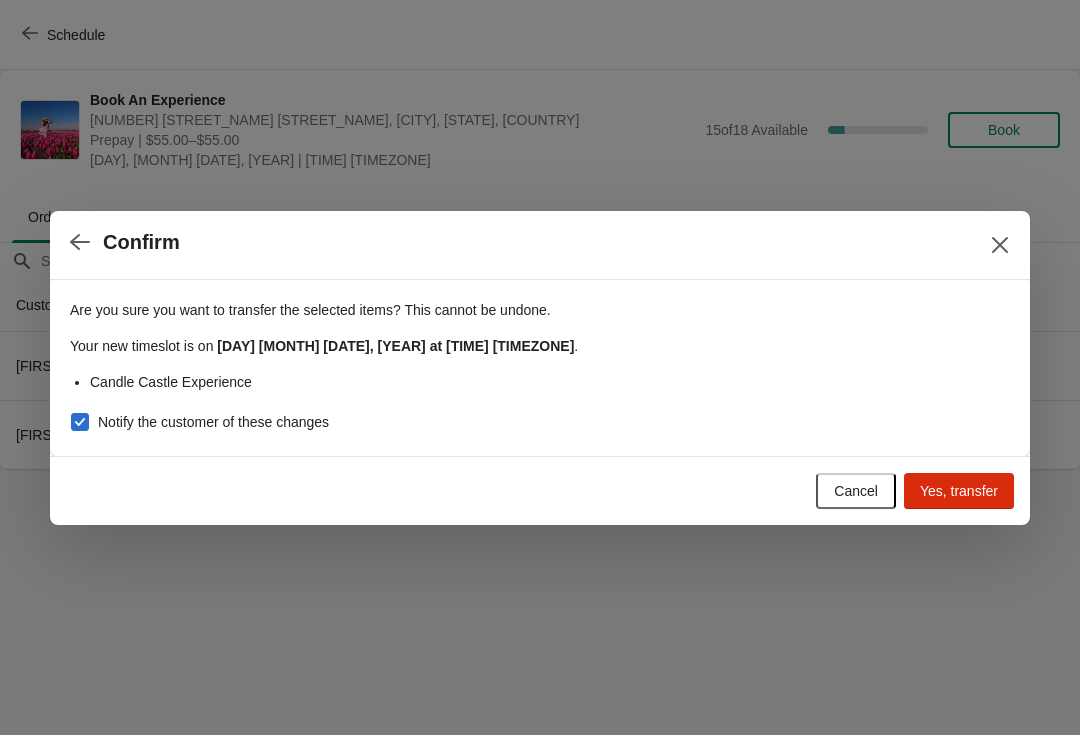 click on "Yes, transfer" at bounding box center (959, 491) 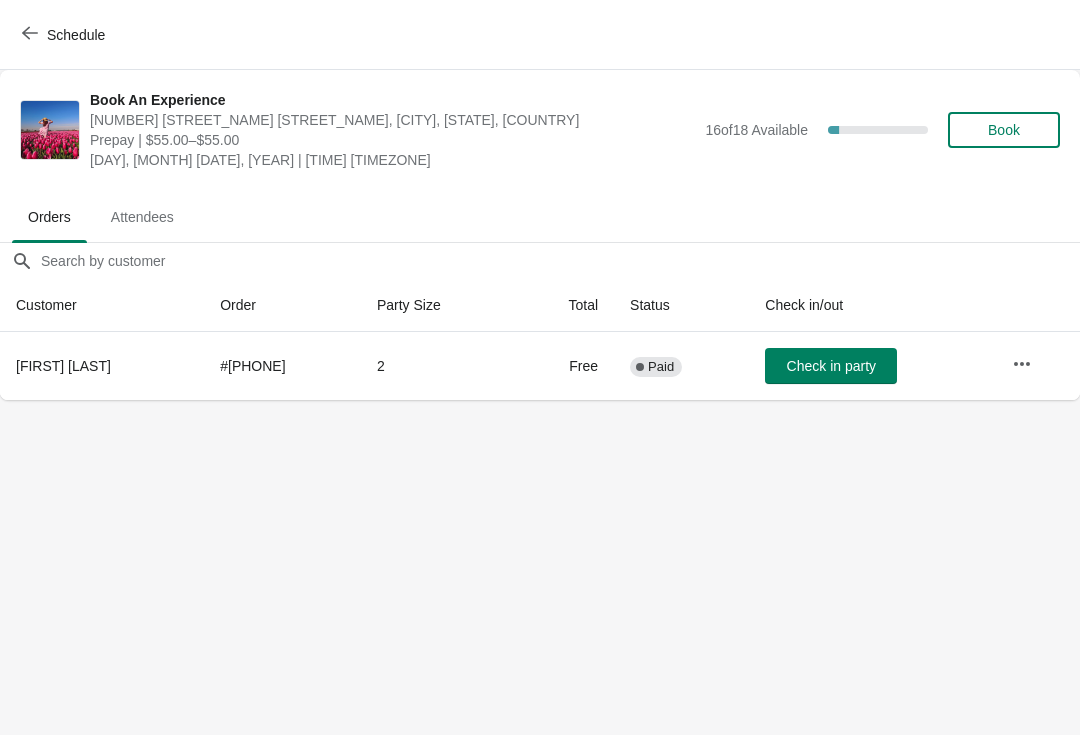 click 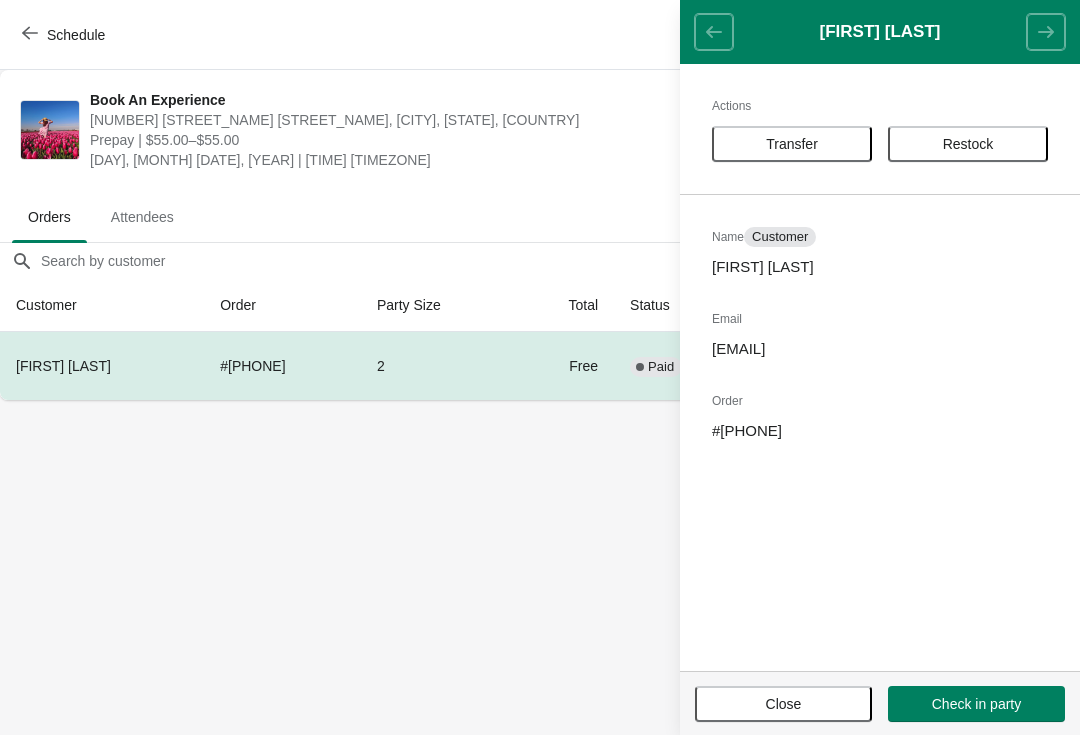 click on "Transfer" at bounding box center (792, 144) 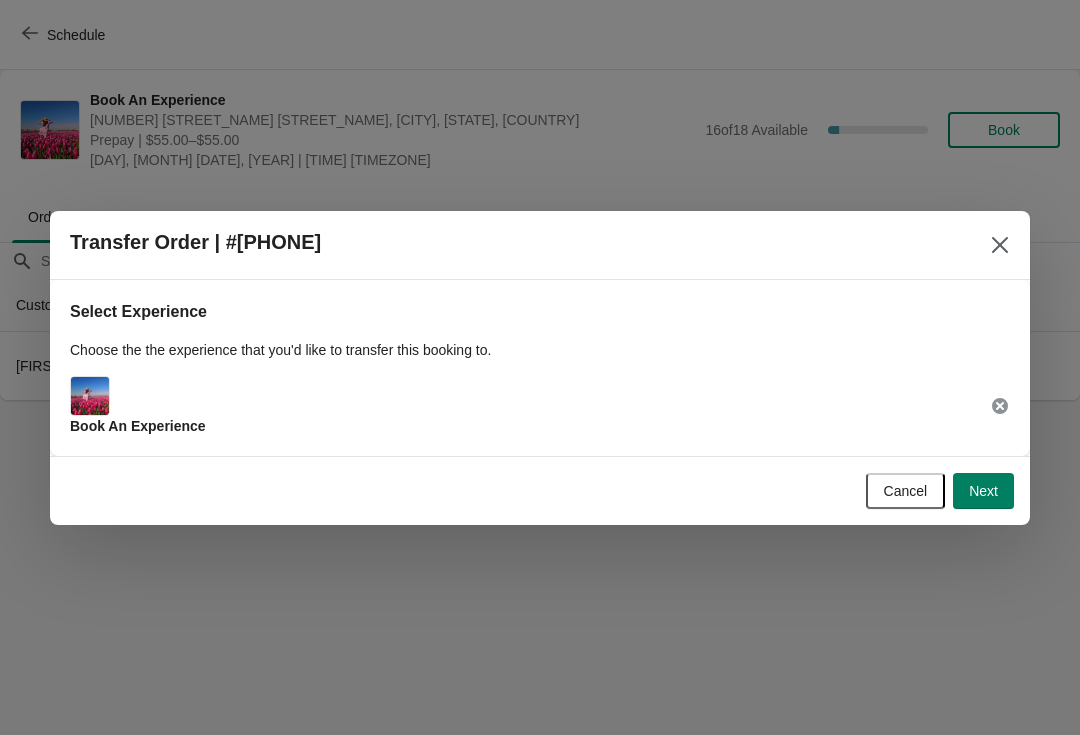 click on "Next" at bounding box center [983, 491] 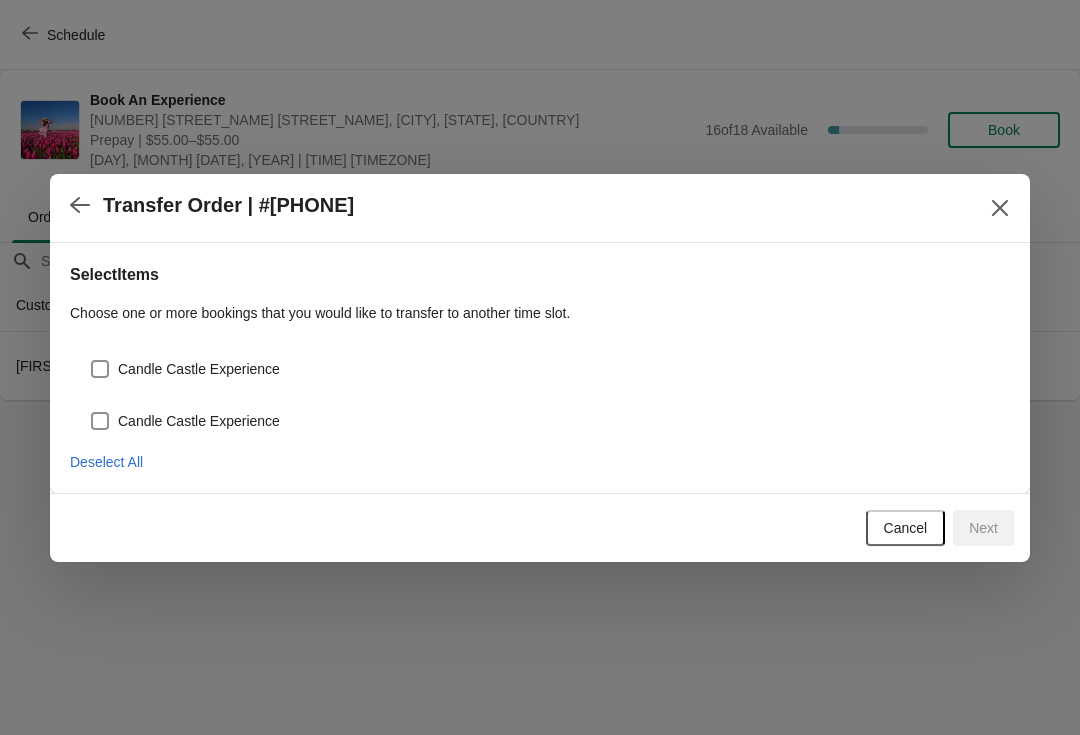 click on "Candle Castle Experience" at bounding box center [199, 421] 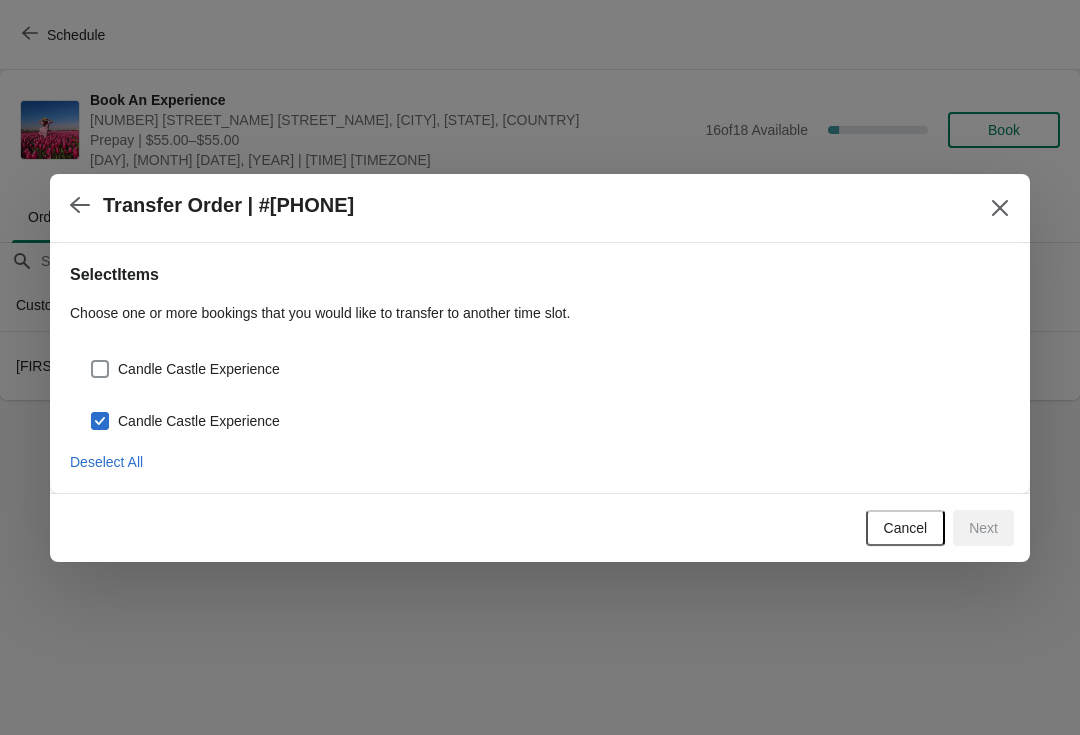 checkbox on "true" 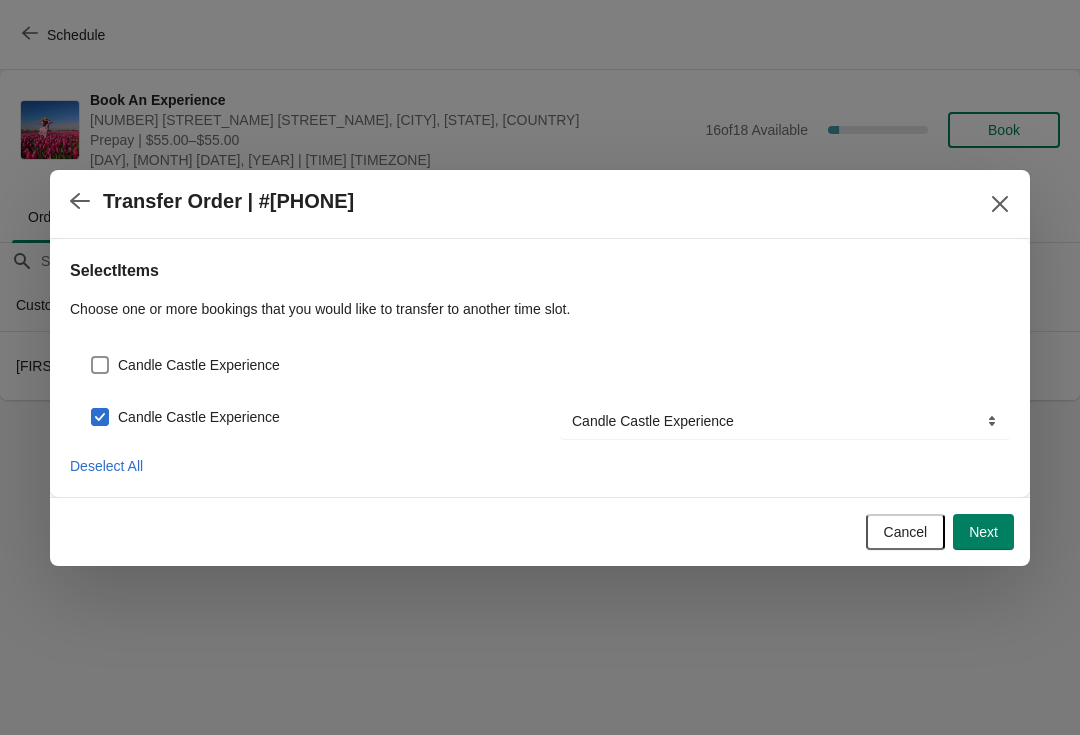 click on "Candle Castle Experience" at bounding box center (199, 365) 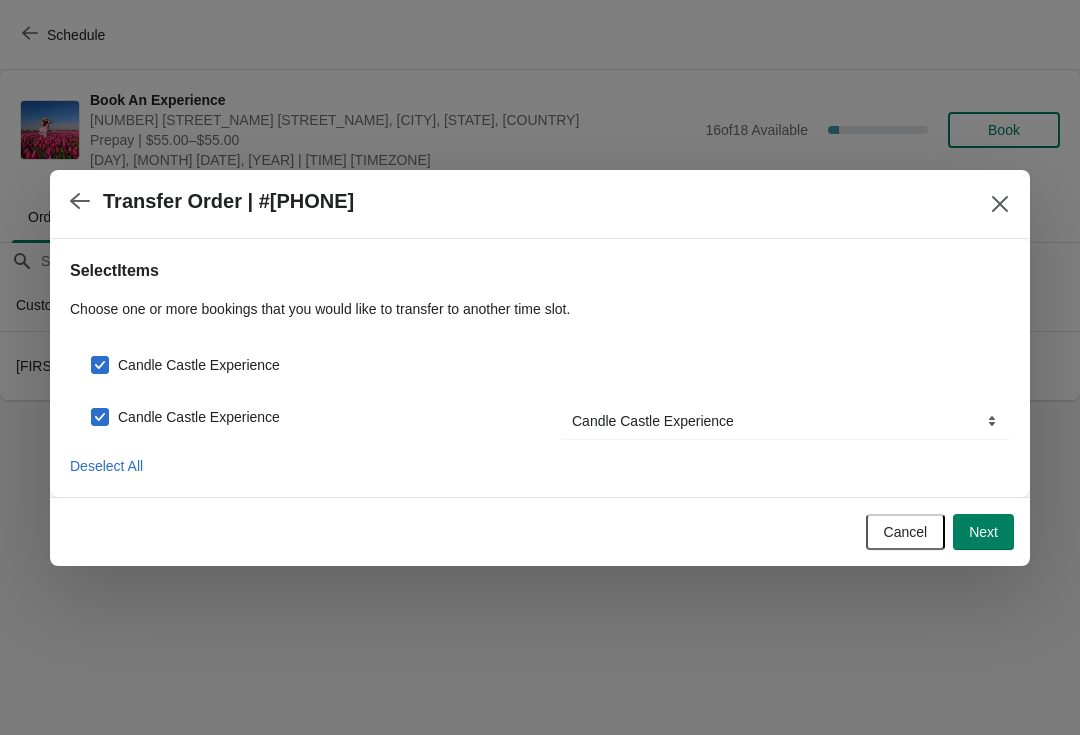 checkbox on "true" 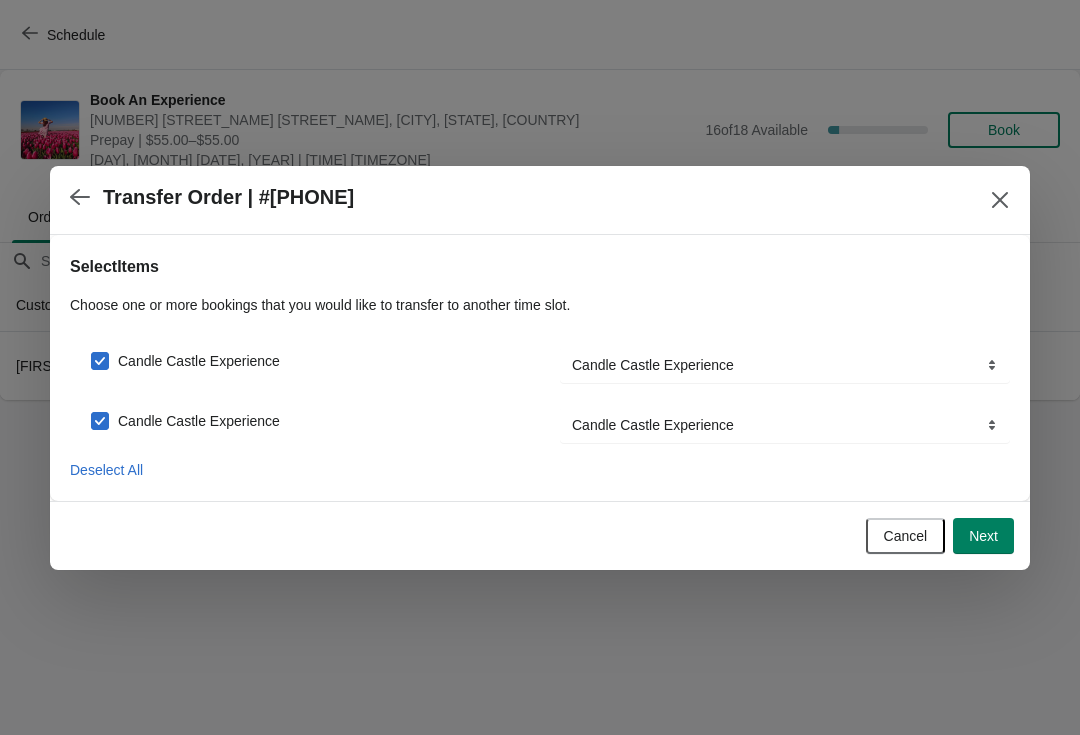 click on "Next" at bounding box center [983, 536] 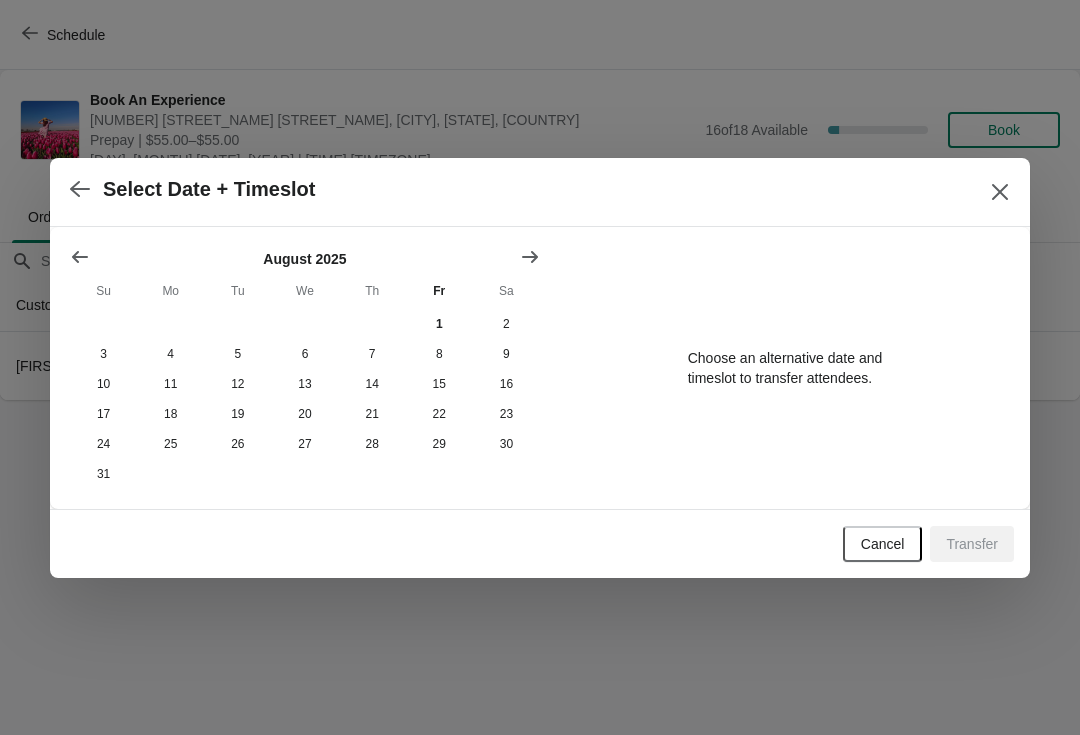 click 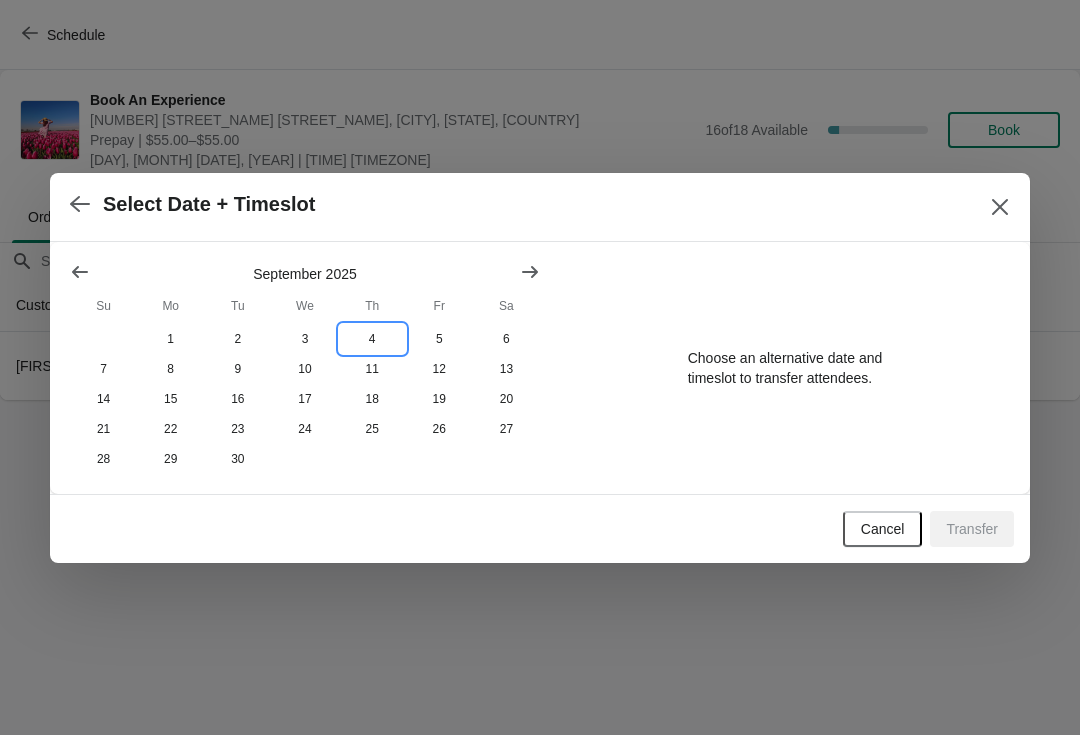 click on "4" at bounding box center [372, 339] 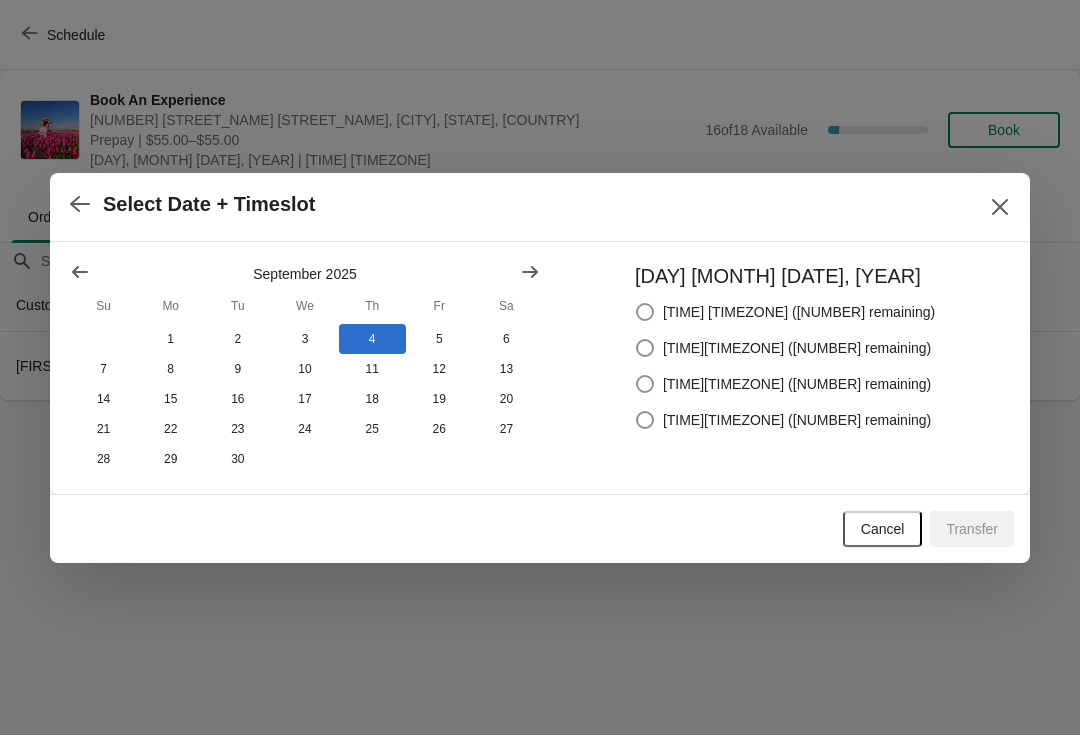 click on "6:00pm America/Chicago (5 remaining)" at bounding box center (797, 420) 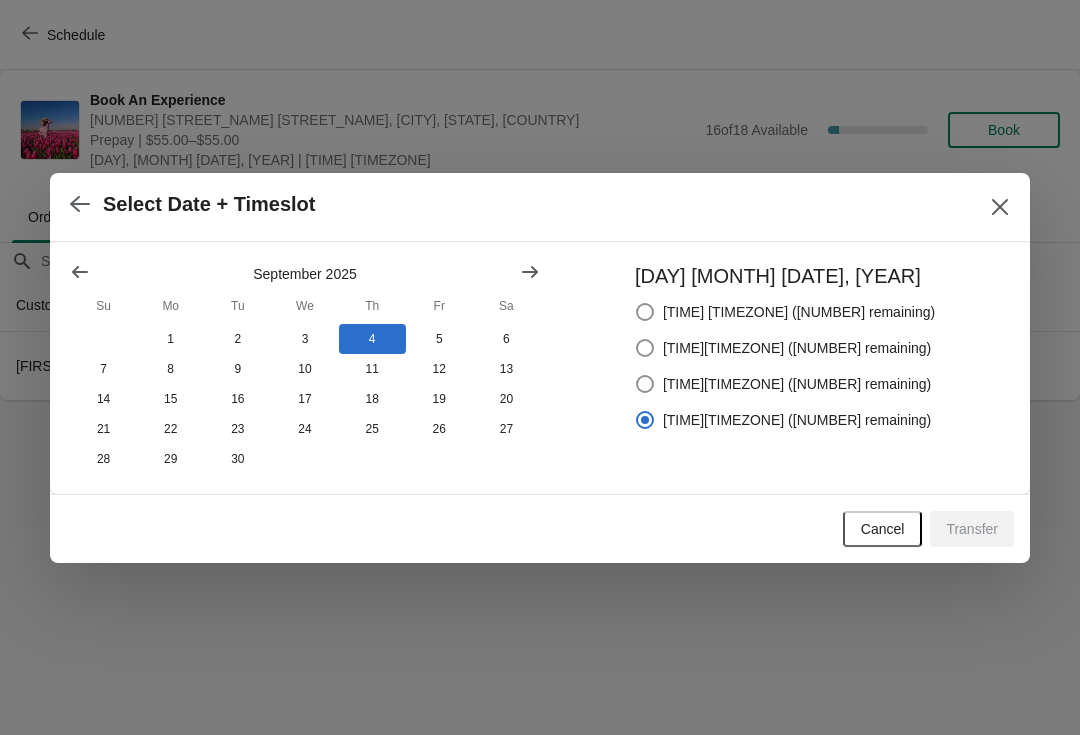 radio on "true" 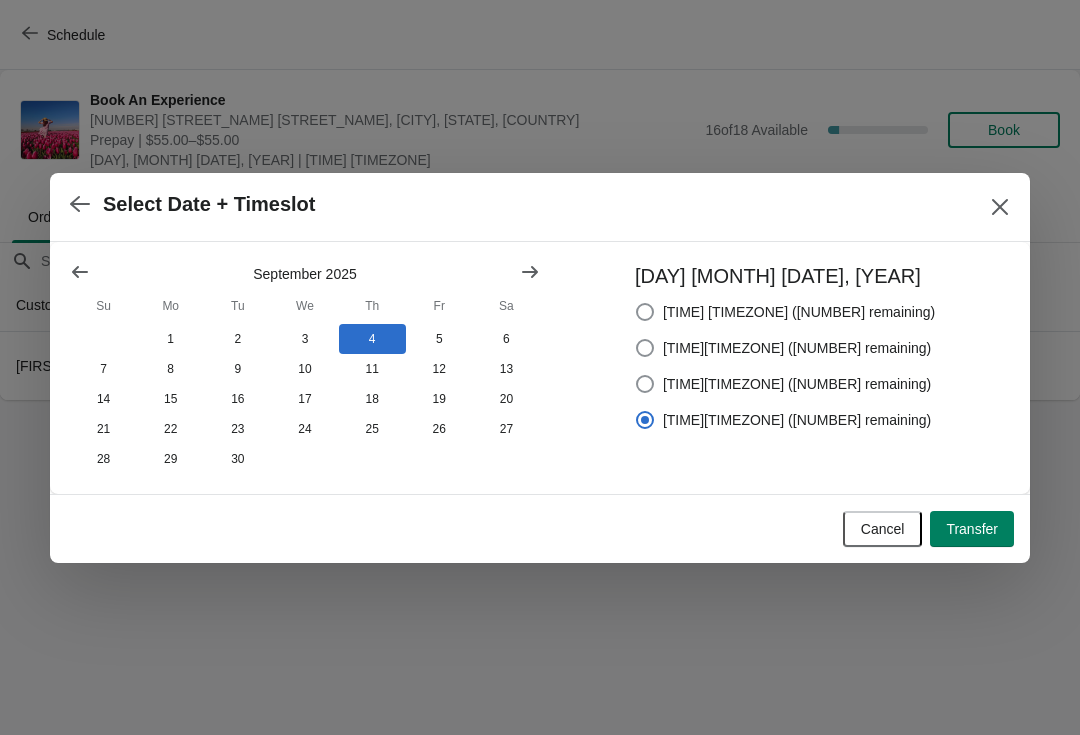 click on "Transfer" at bounding box center [972, 529] 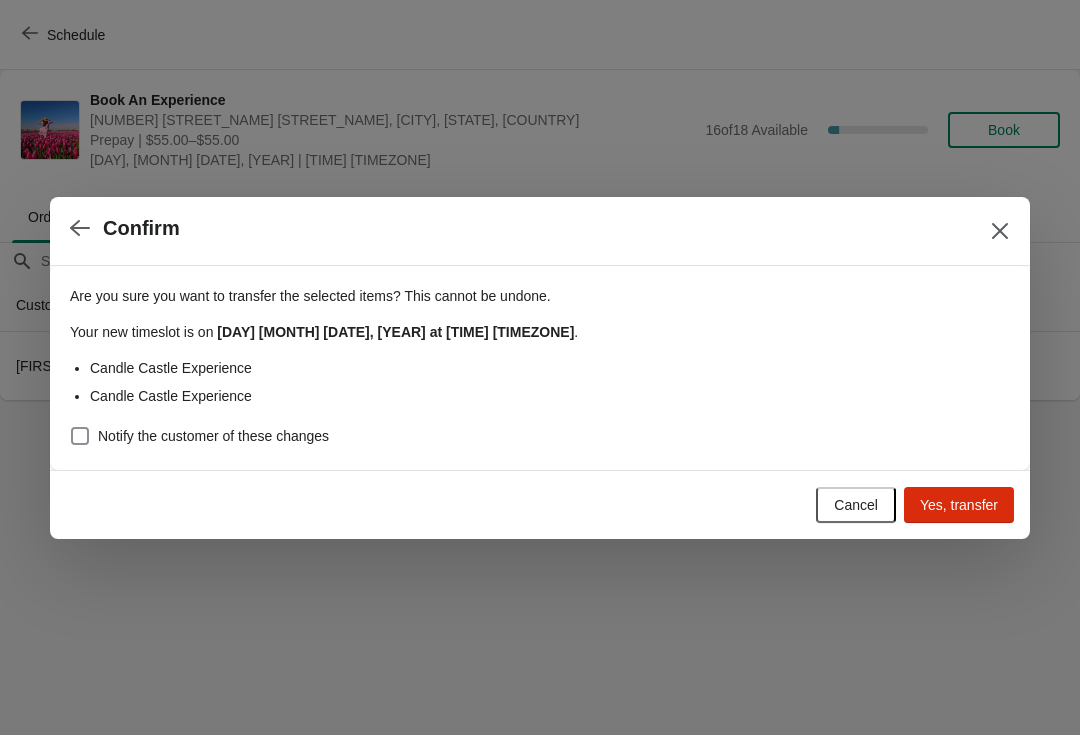 click on "Notify the customer of these changes" at bounding box center (213, 436) 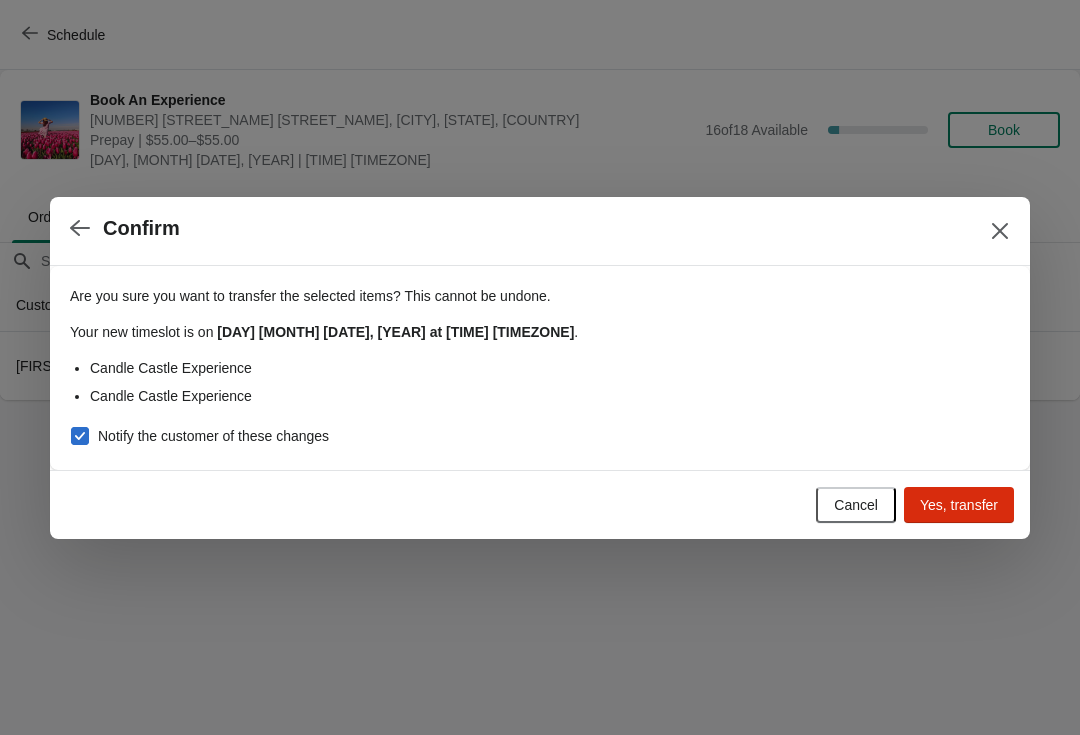 checkbox on "true" 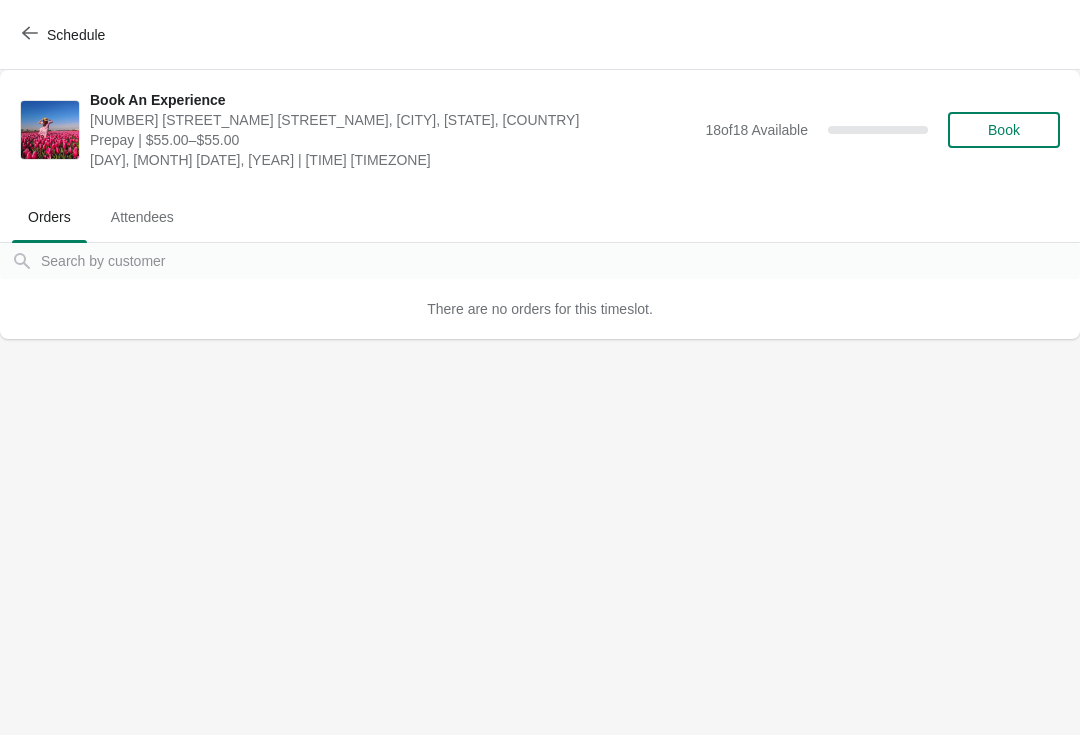 click on "Schedule" at bounding box center (65, 34) 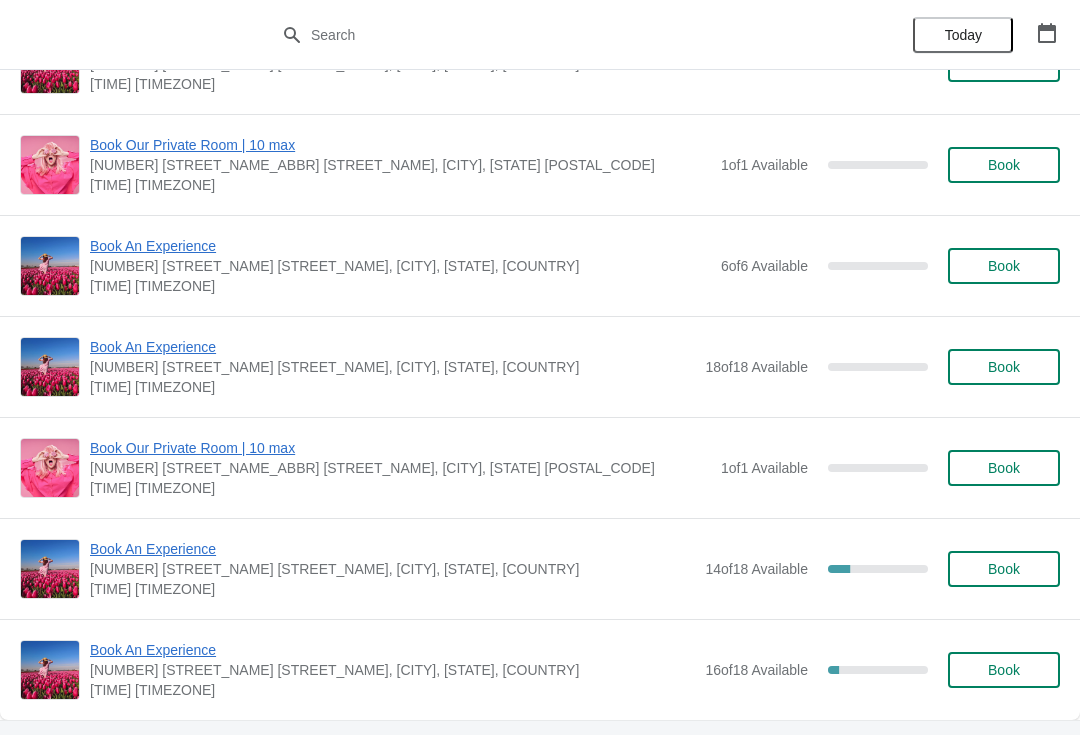 scroll, scrollTop: 275, scrollLeft: 0, axis: vertical 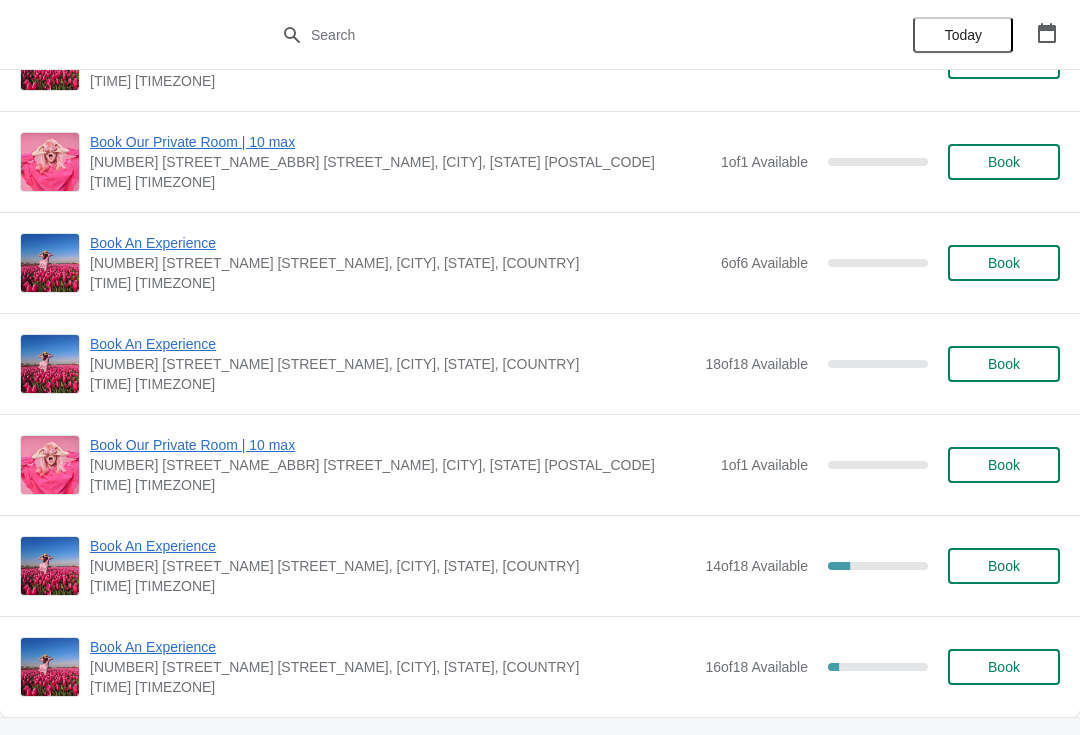 click on "Book An Experience 1815 North Milwaukee Avenue, Chicago, IL, USA 2:00 pm America/Chicago 6  of  6   Available 0 % Book" at bounding box center (540, 262) 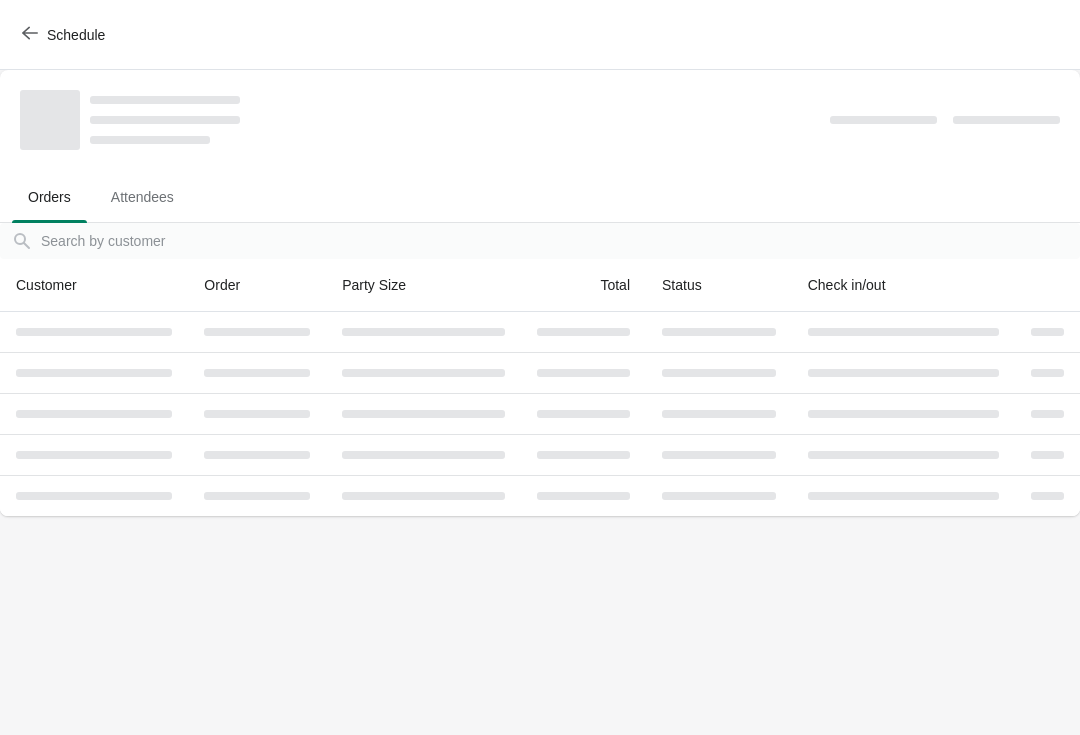 scroll, scrollTop: 0, scrollLeft: 0, axis: both 